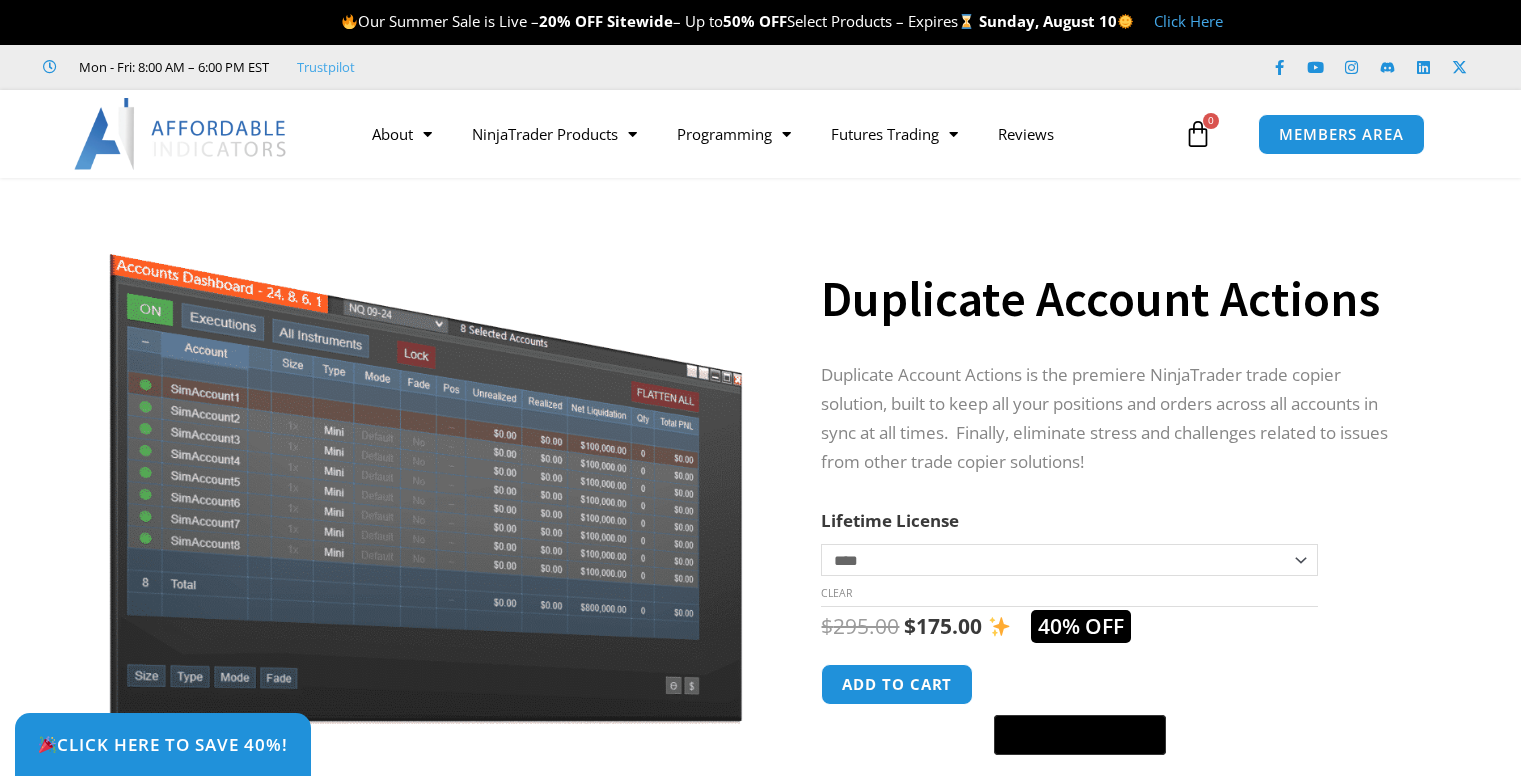 scroll, scrollTop: 0, scrollLeft: 0, axis: both 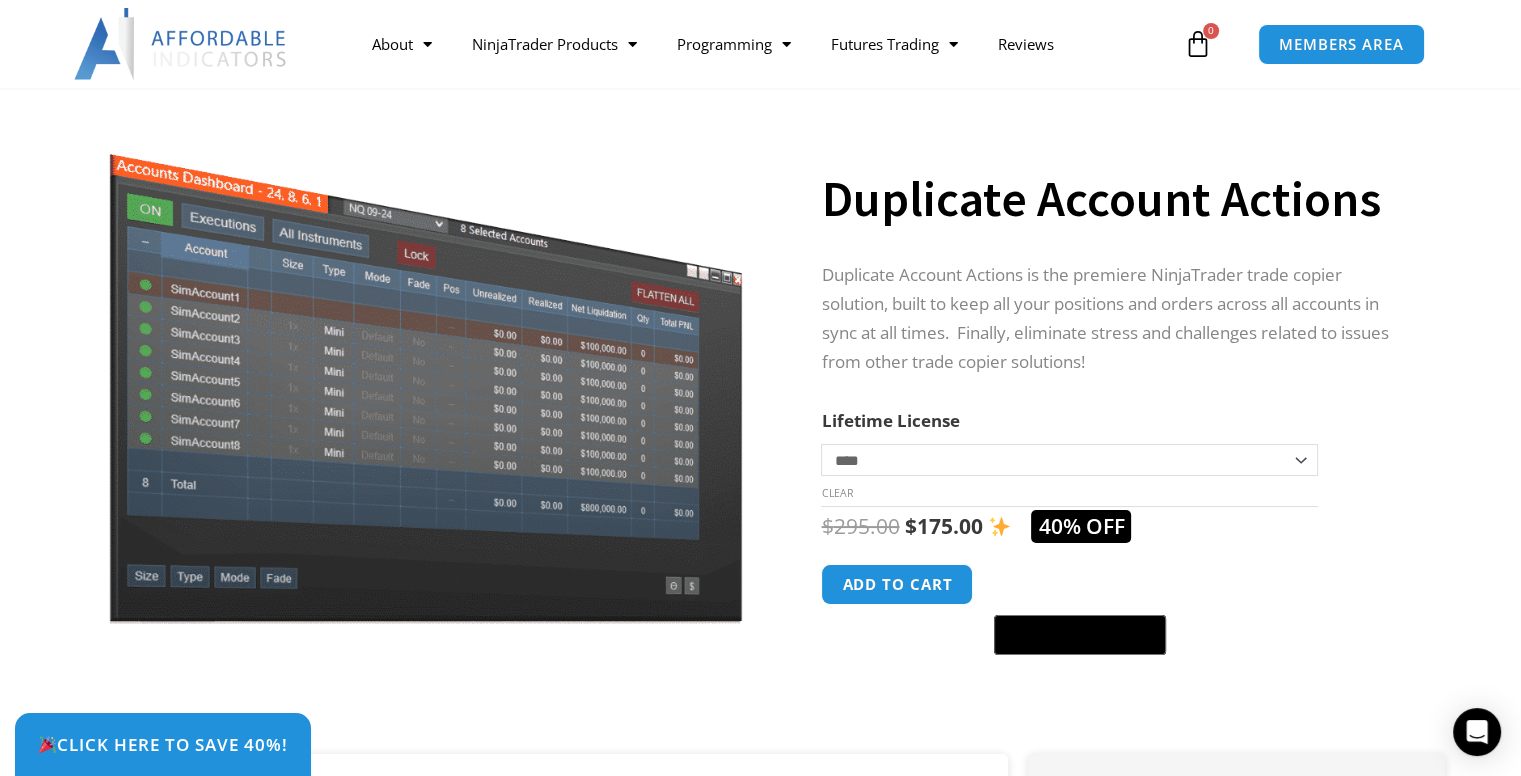 click on "**********" 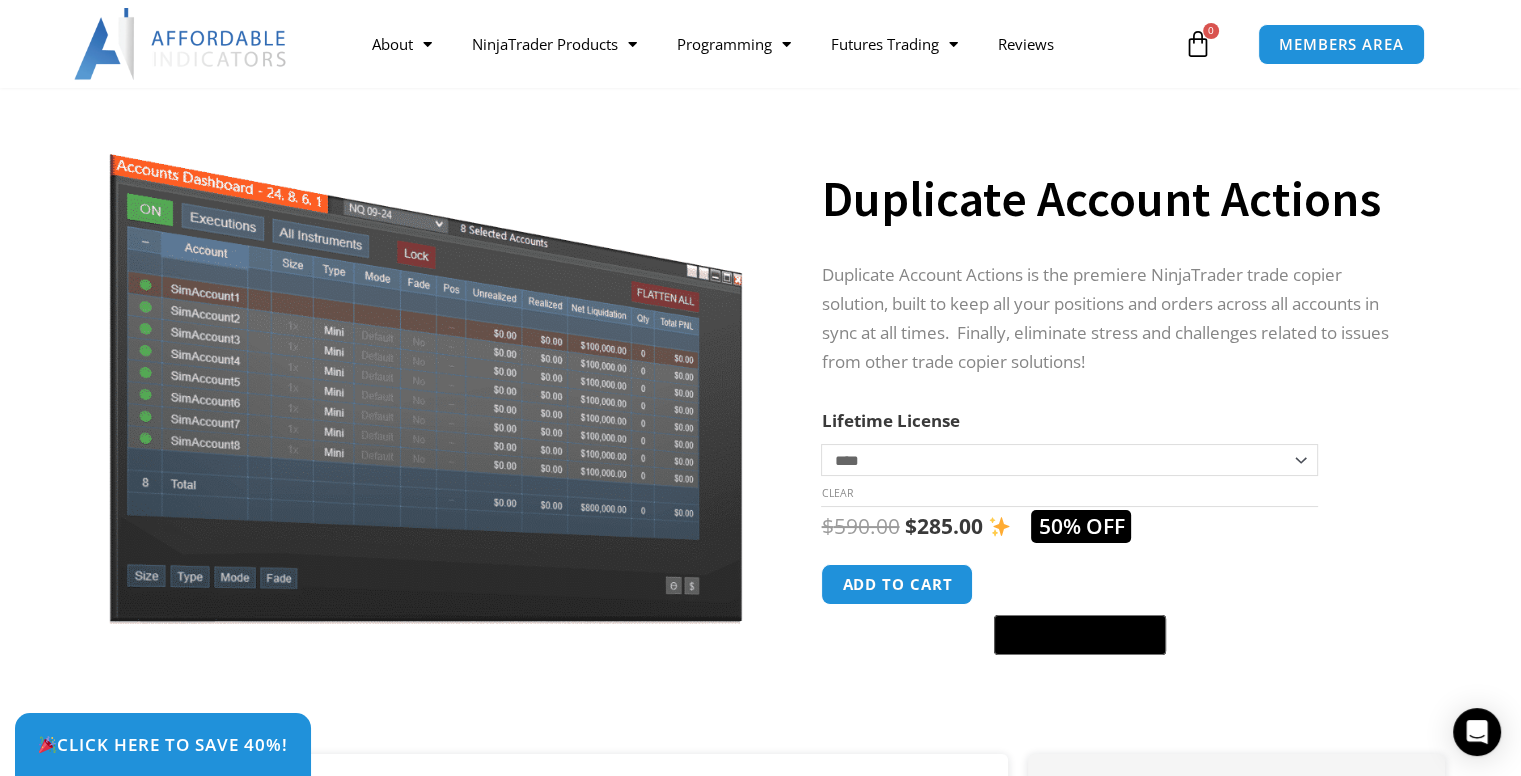 click on "**********" at bounding box center (1138, 426) 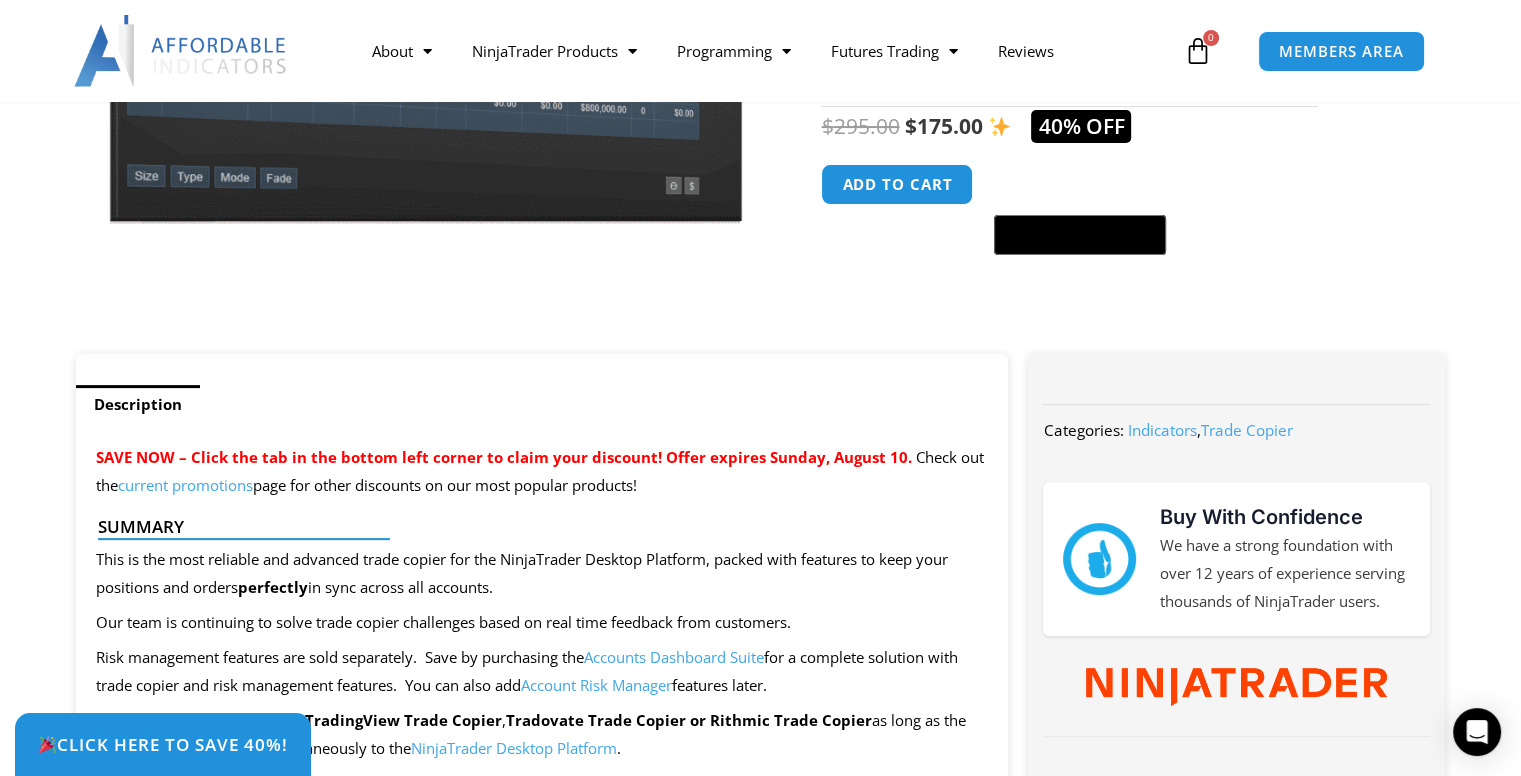 scroll, scrollTop: 600, scrollLeft: 0, axis: vertical 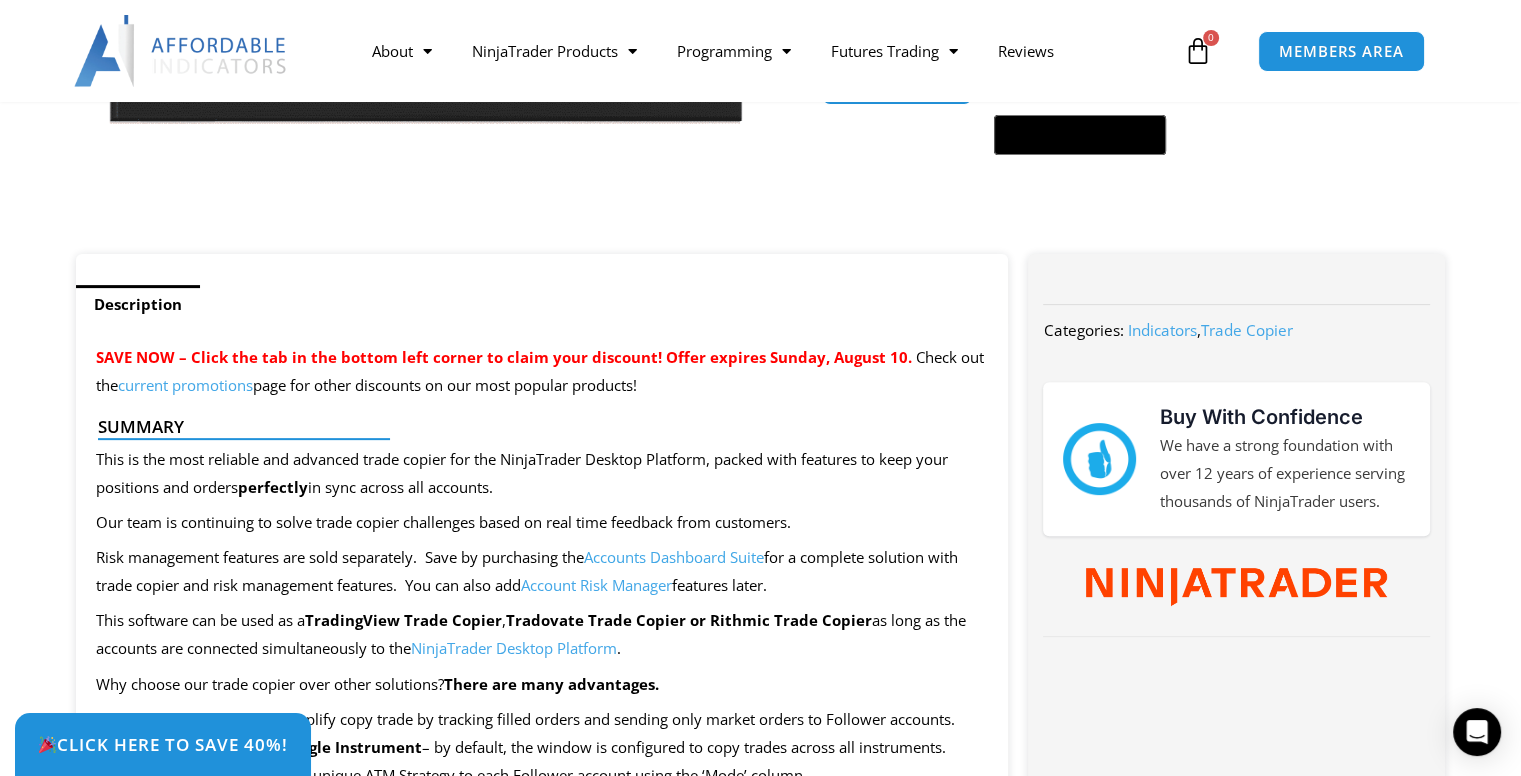 click on "Accounts Dashboard Suite" at bounding box center [674, 557] 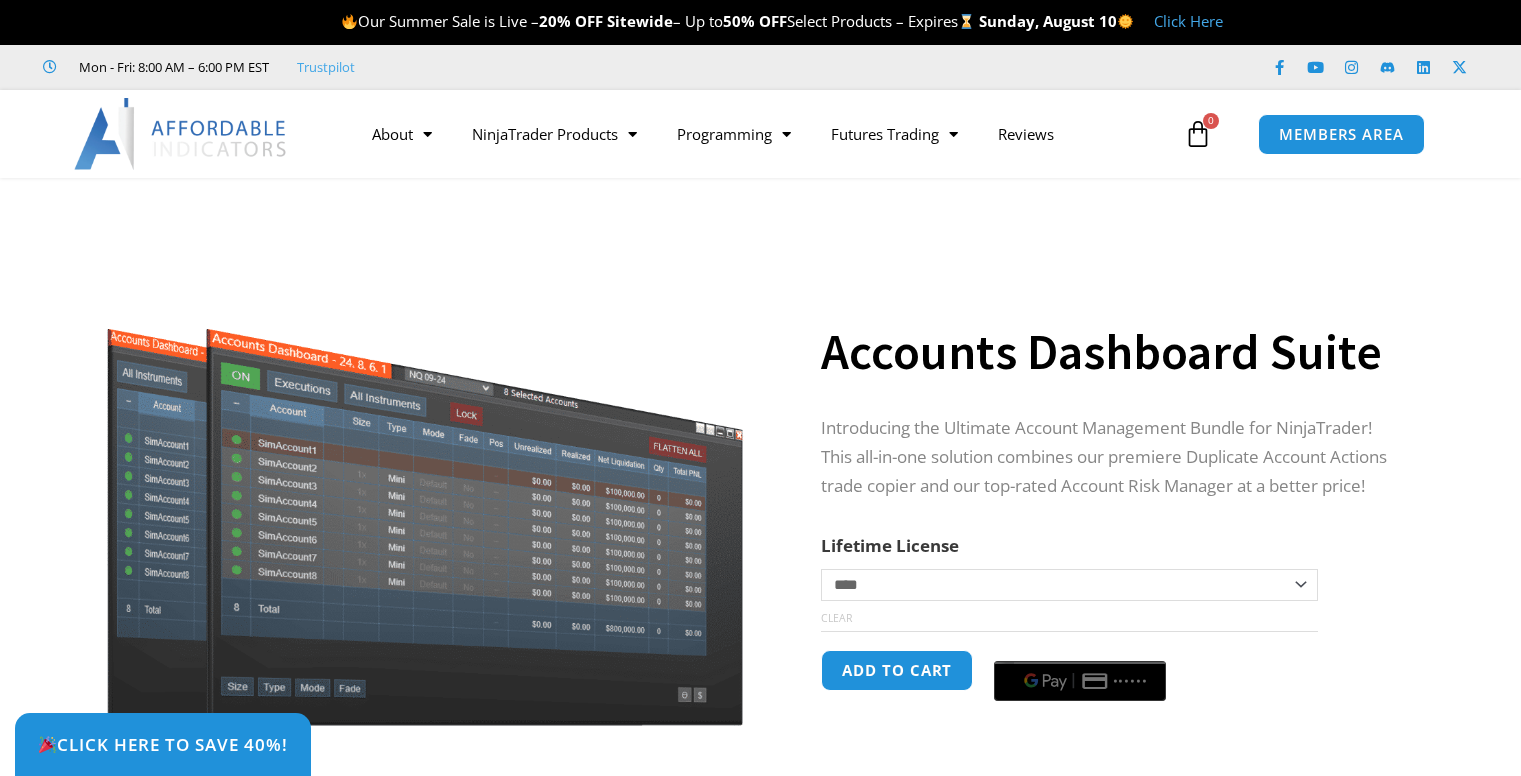 scroll, scrollTop: 0, scrollLeft: 0, axis: both 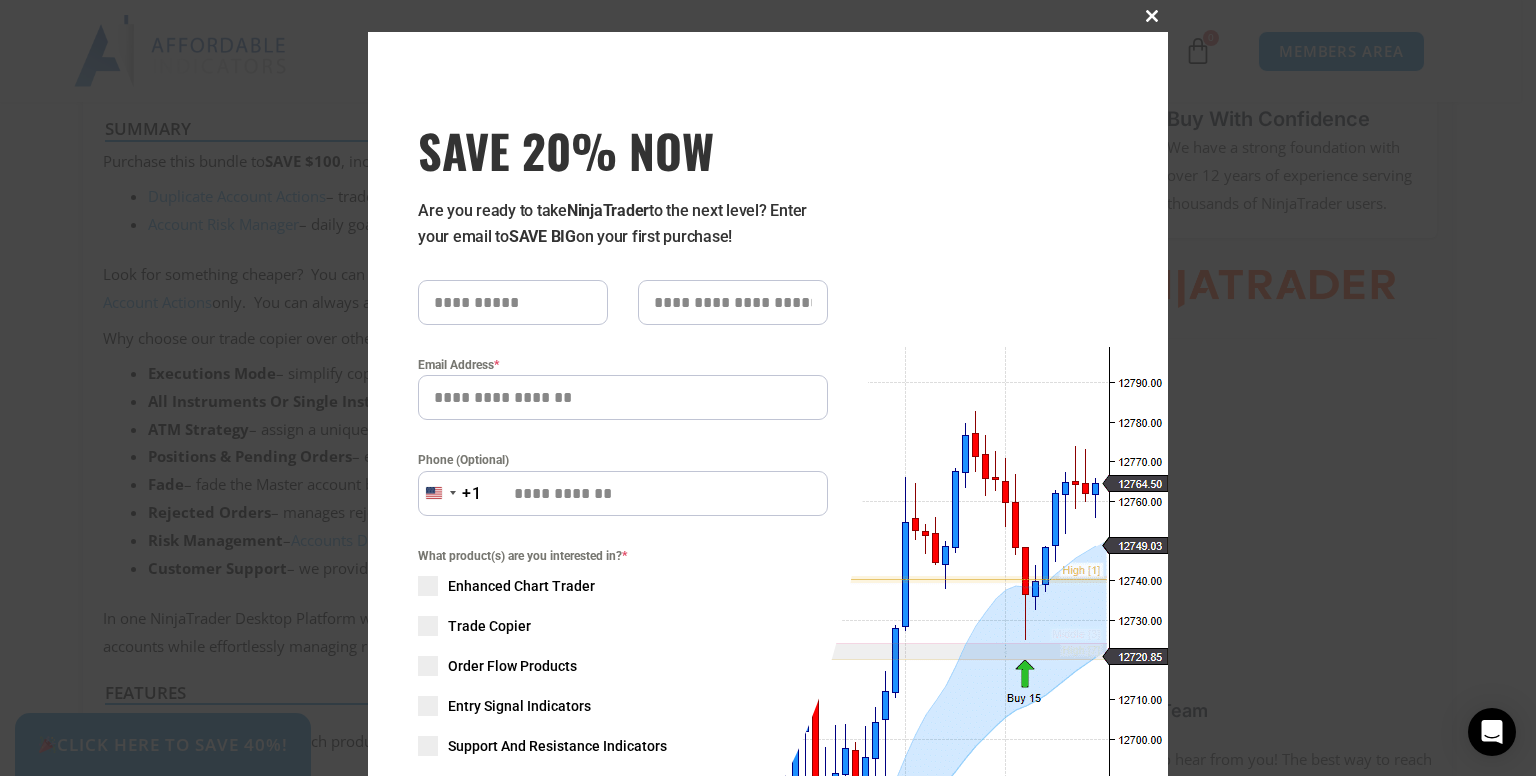 click at bounding box center (1152, 16) 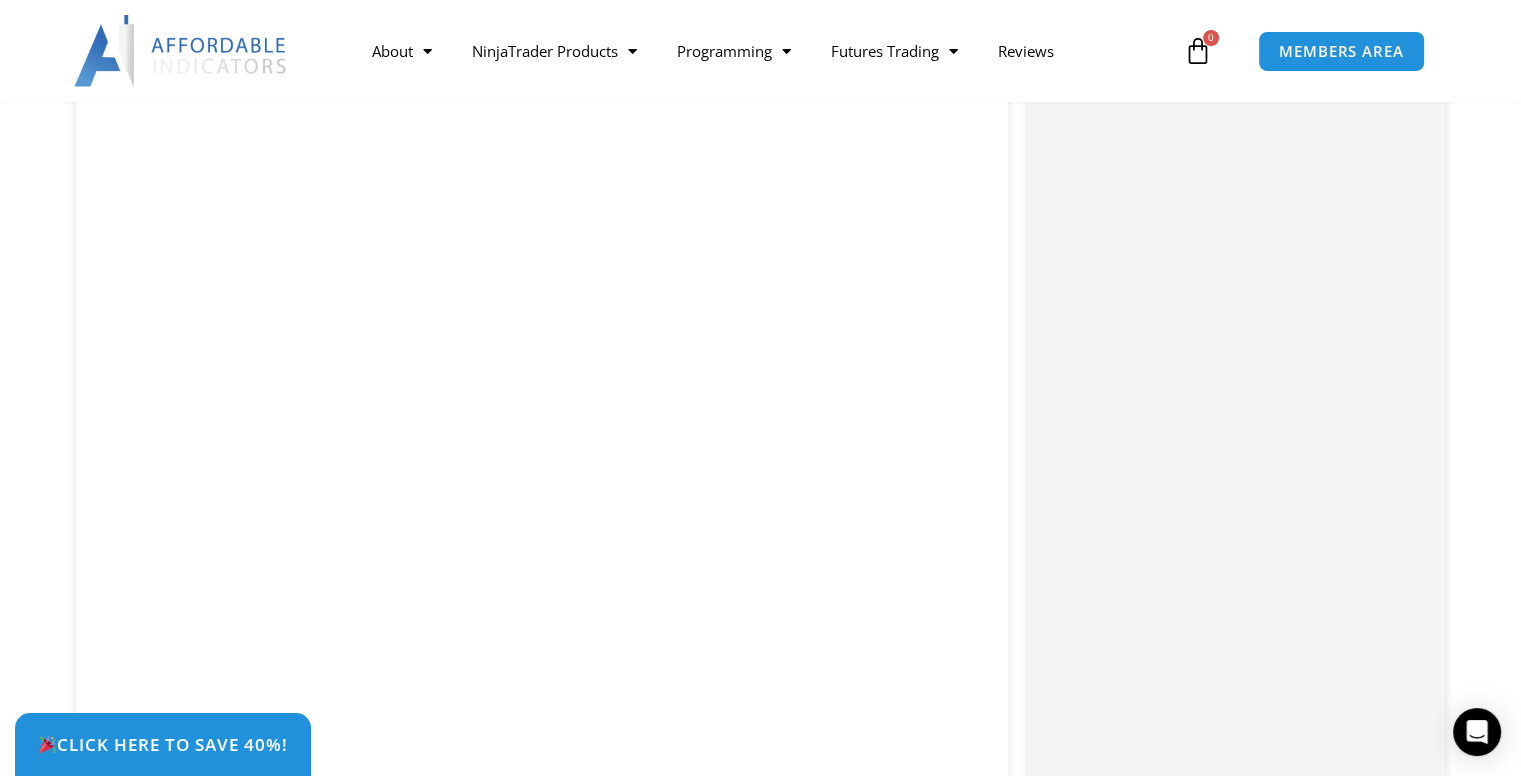 scroll, scrollTop: 2800, scrollLeft: 0, axis: vertical 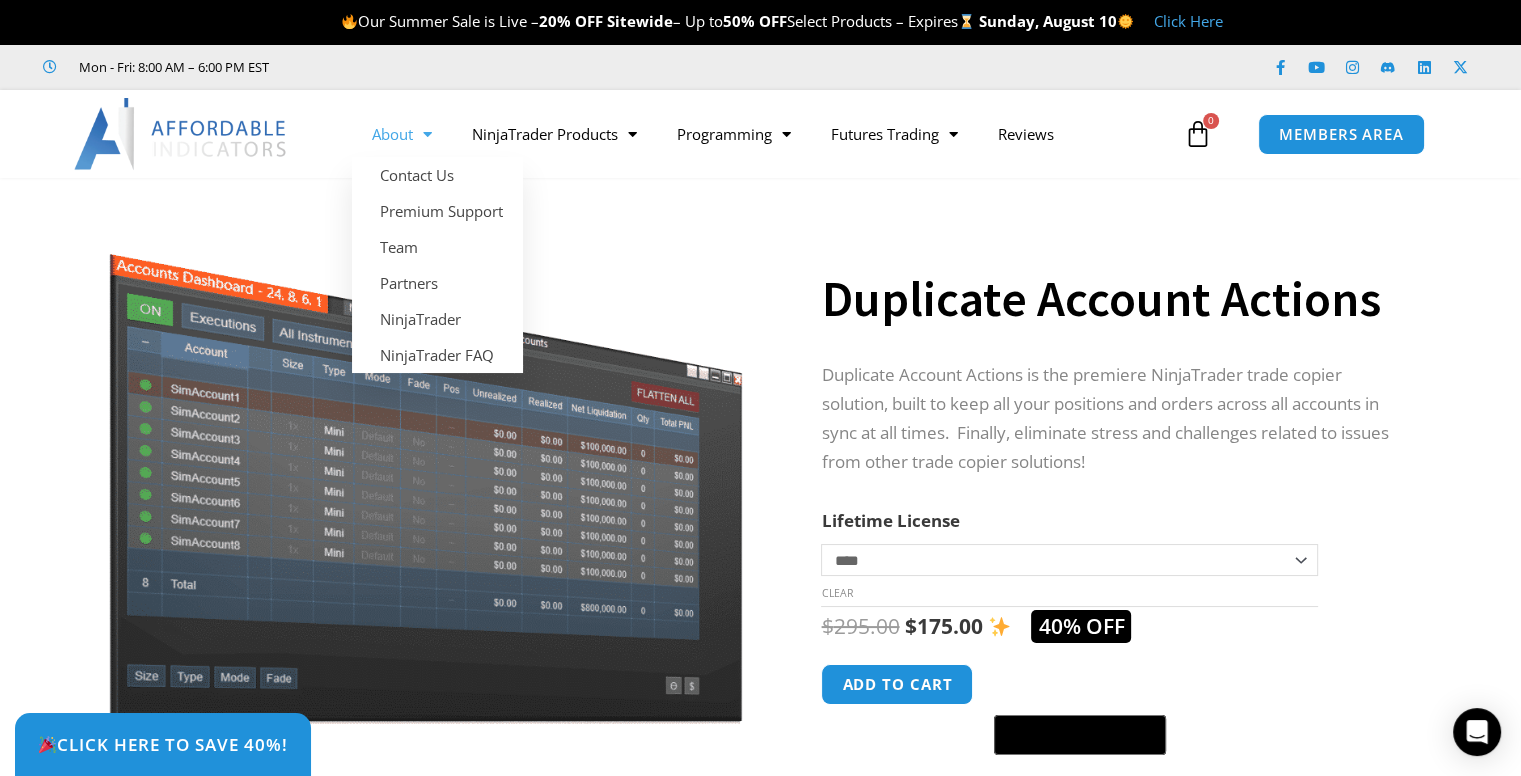 click on "About" 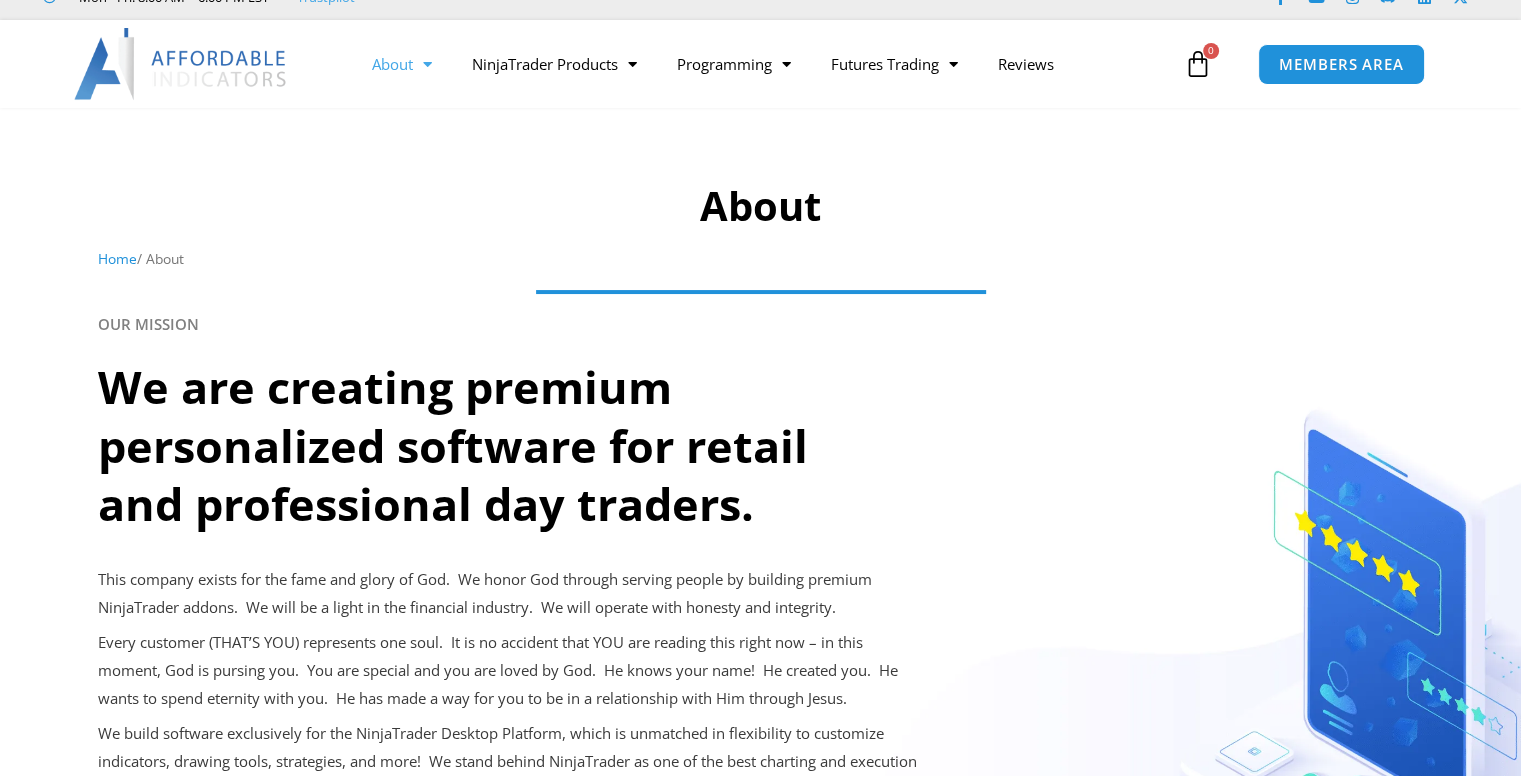 scroll, scrollTop: 0, scrollLeft: 0, axis: both 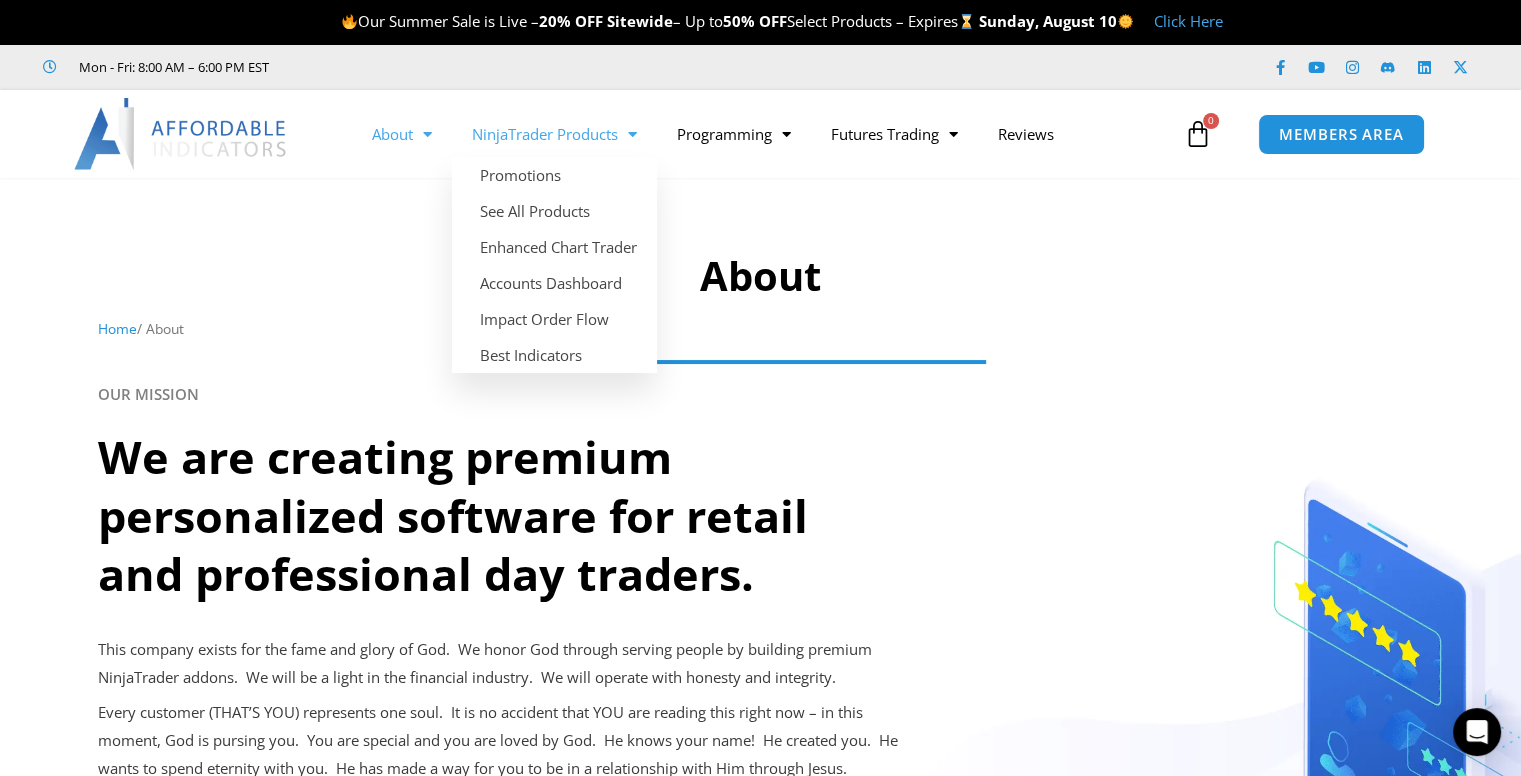 click on "NinjaTrader Products" 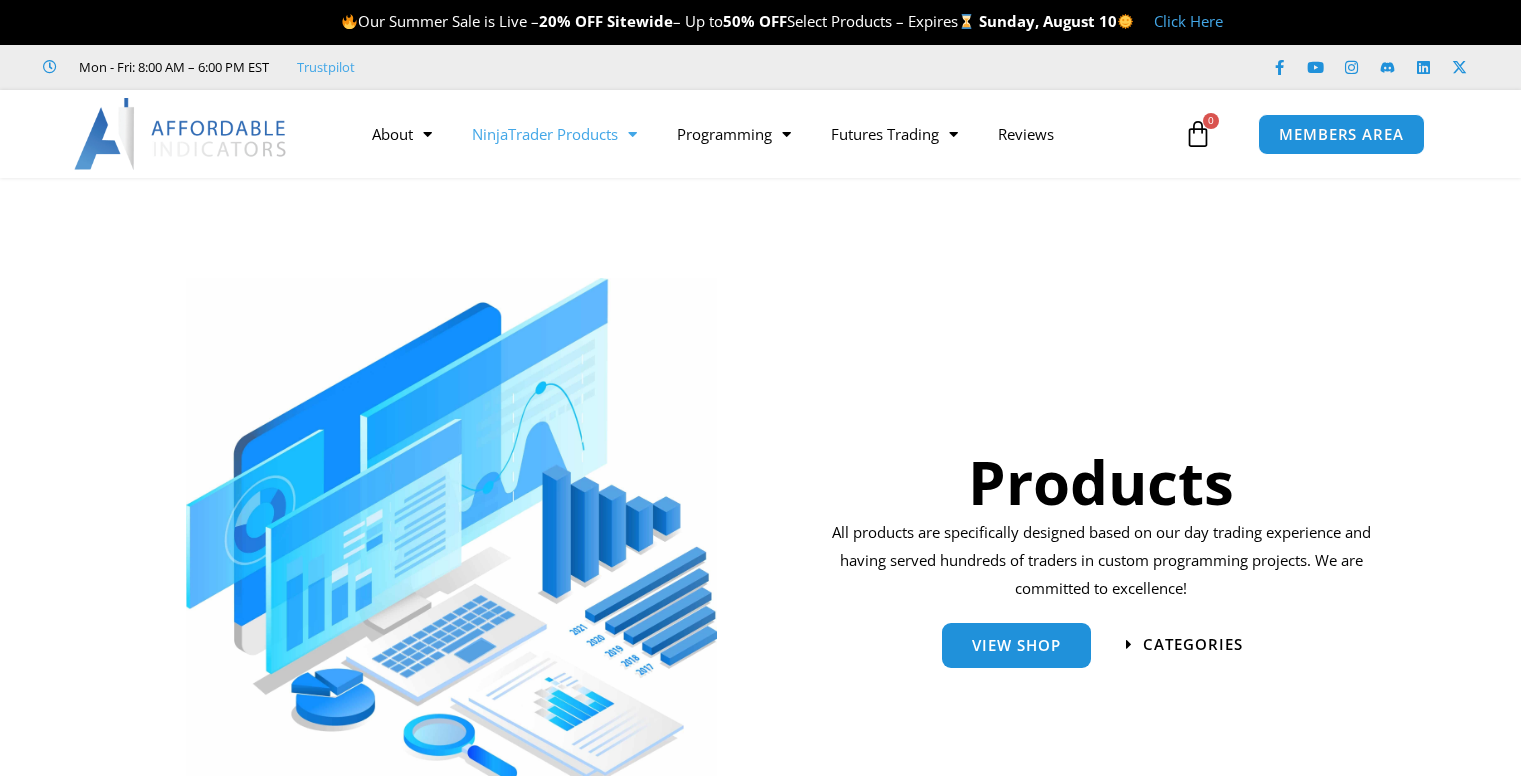 scroll, scrollTop: 0, scrollLeft: 0, axis: both 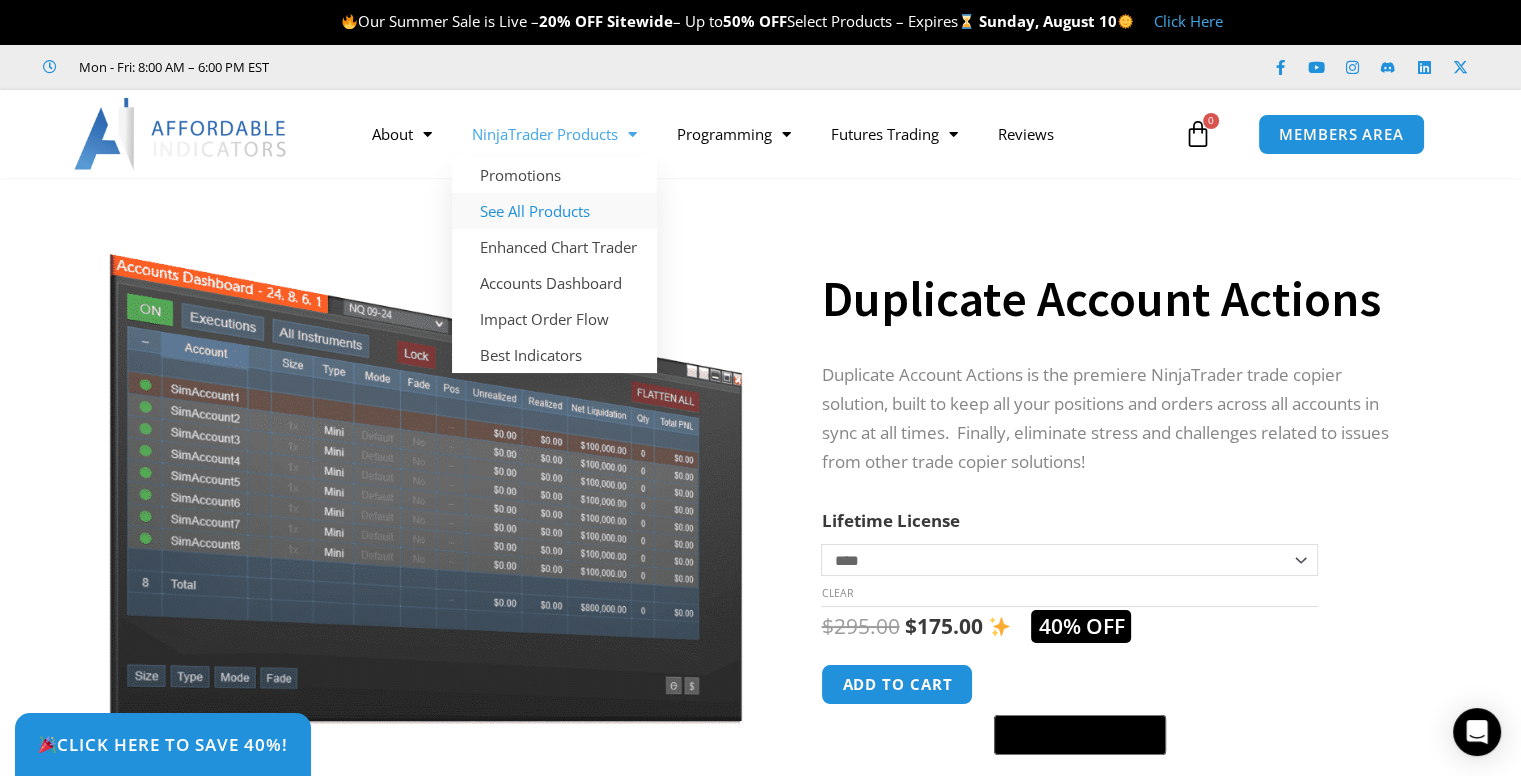 click on "See All Products" 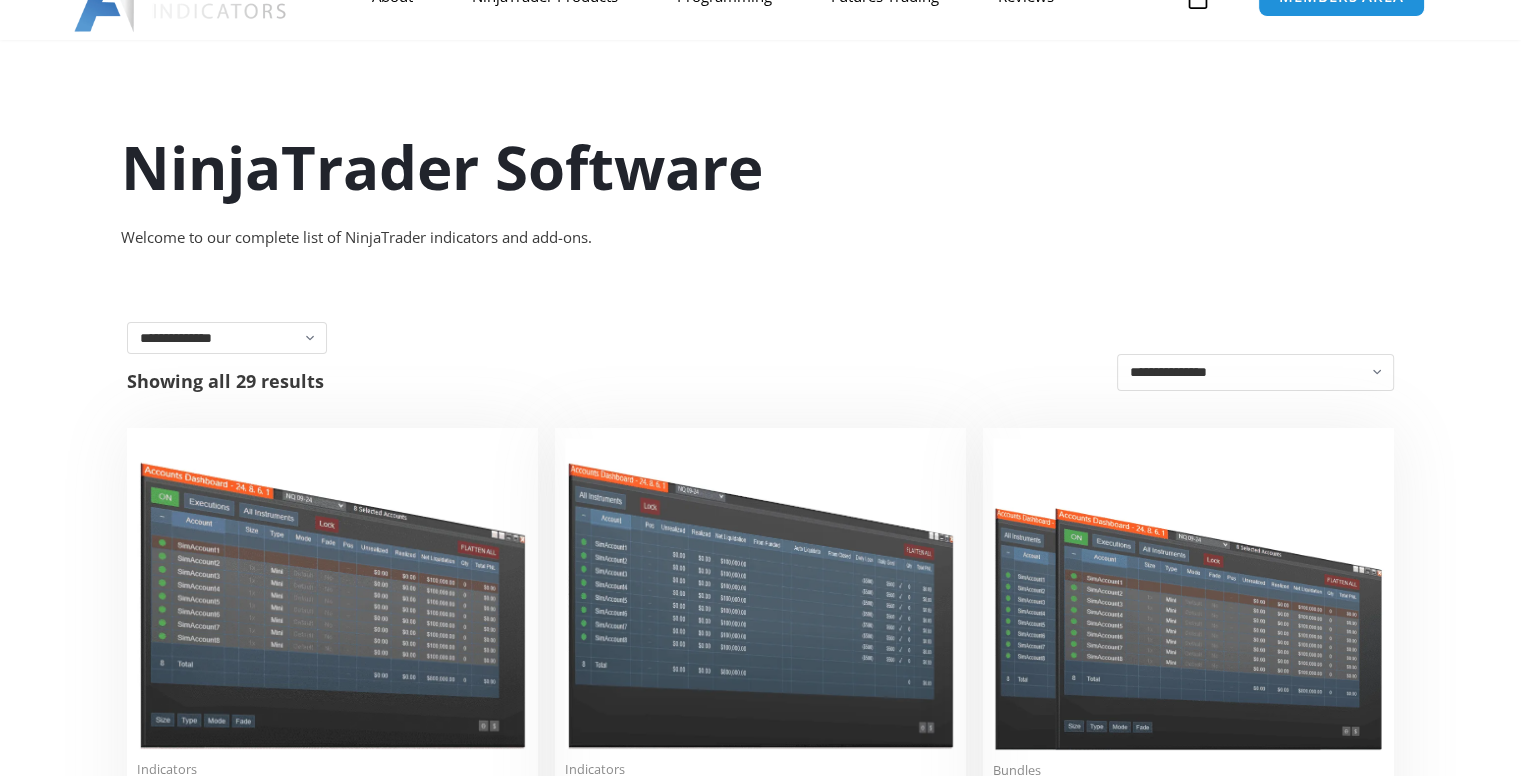 scroll, scrollTop: 0, scrollLeft: 0, axis: both 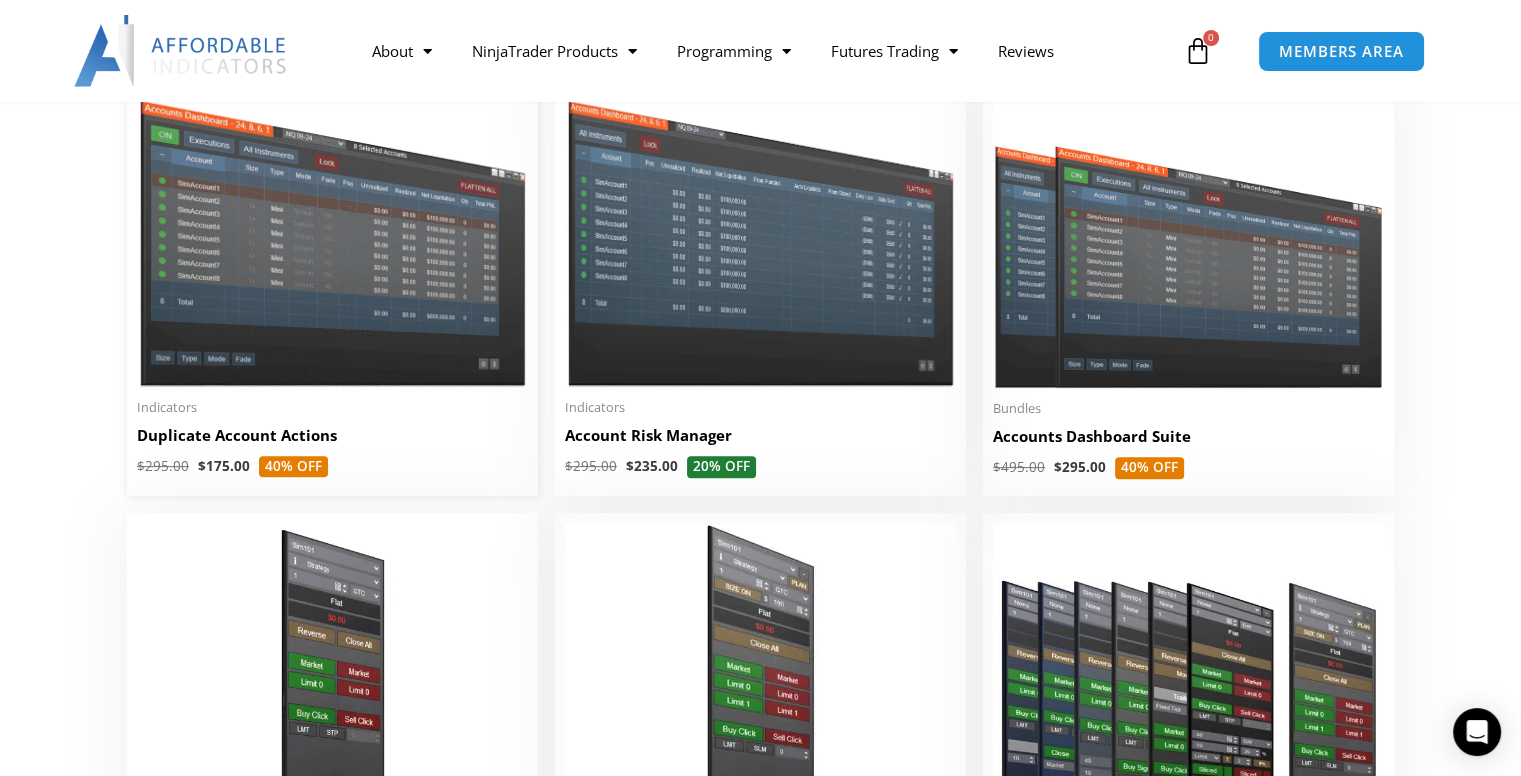 click on "Duplicate Account Actions" at bounding box center (332, 435) 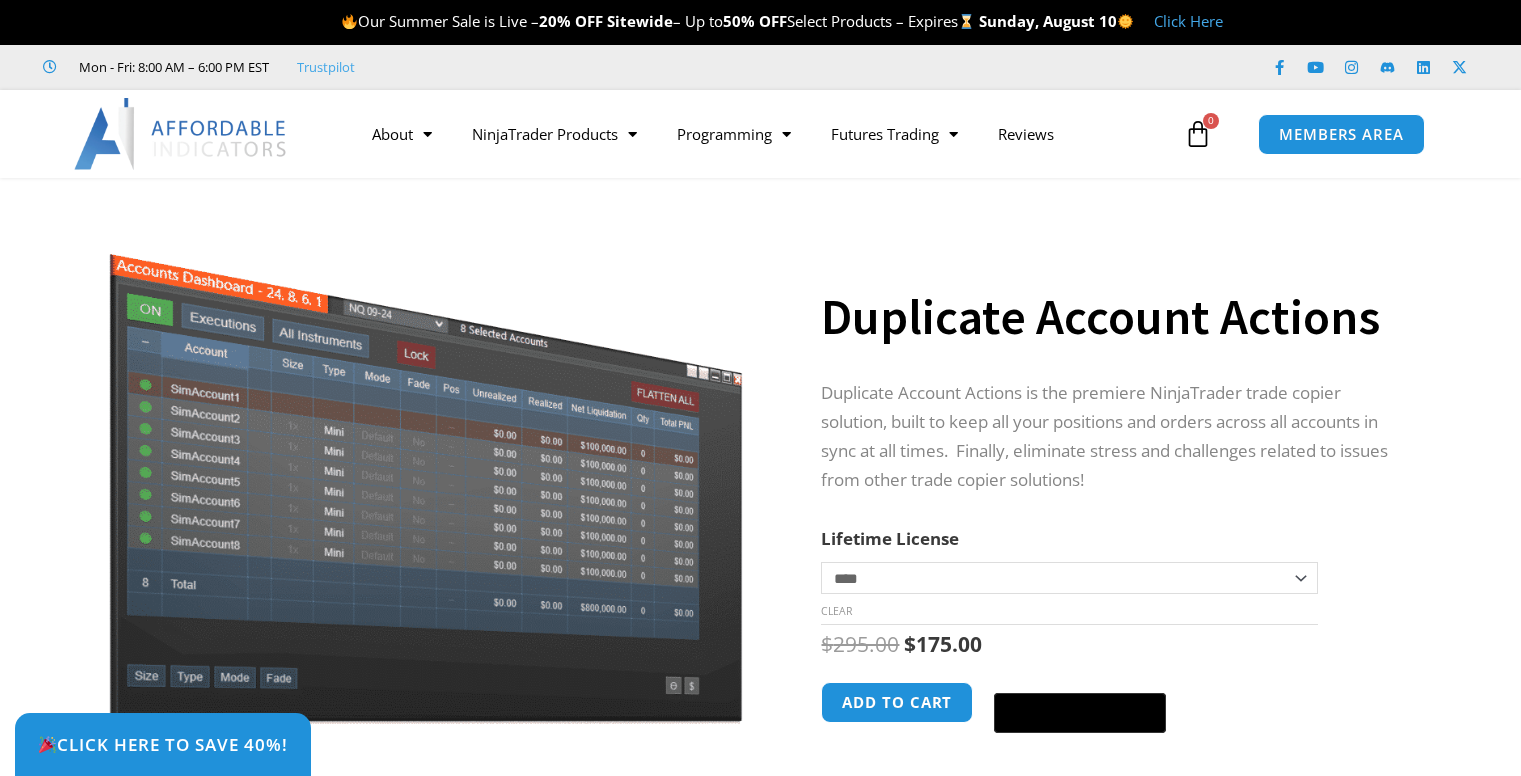 scroll, scrollTop: 0, scrollLeft: 0, axis: both 